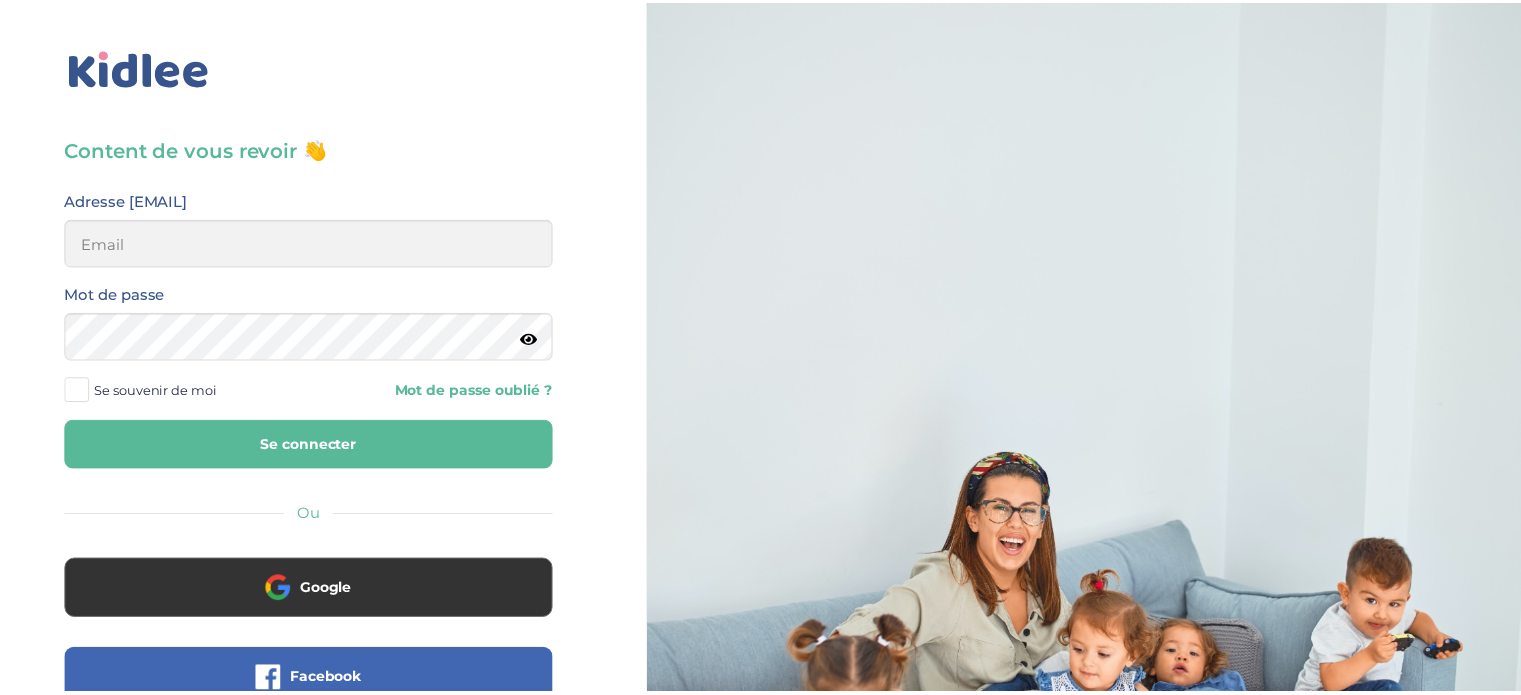 scroll, scrollTop: 0, scrollLeft: 0, axis: both 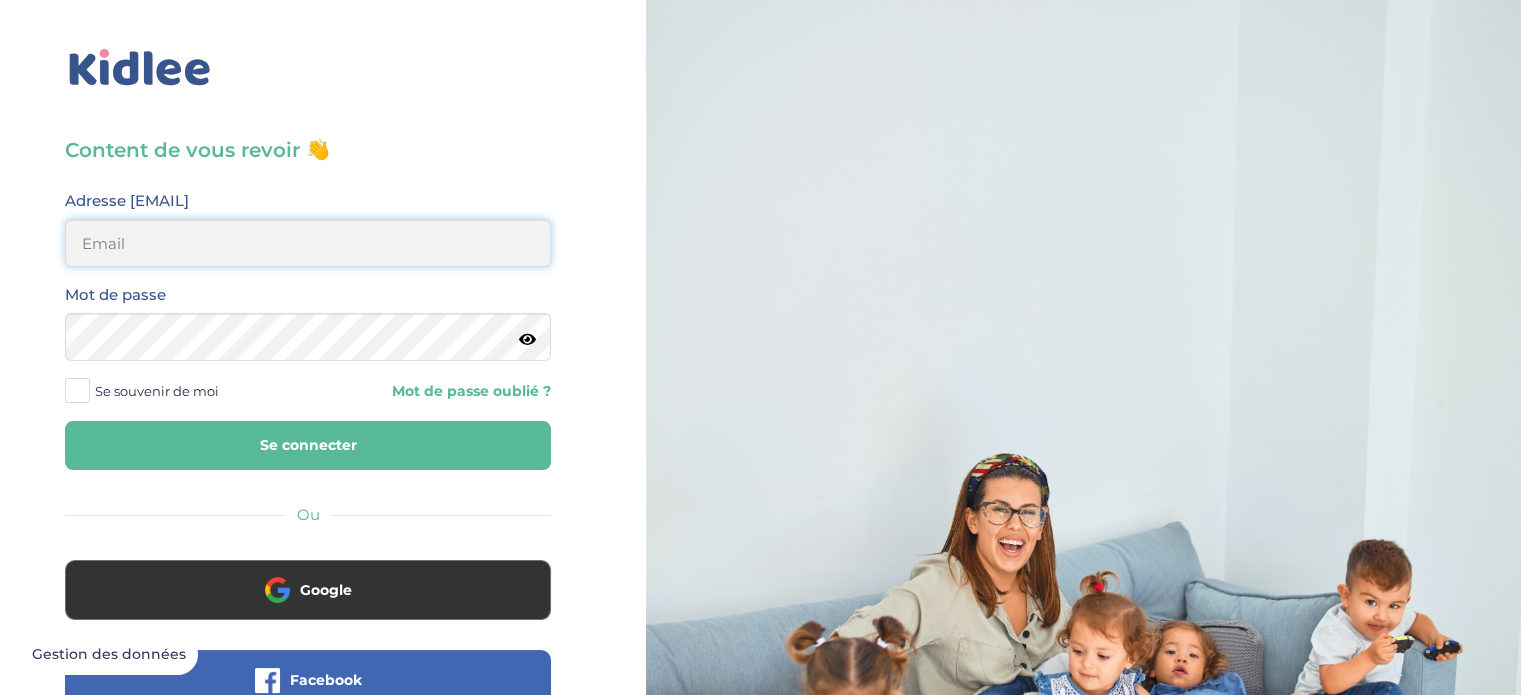 click at bounding box center (308, 243) 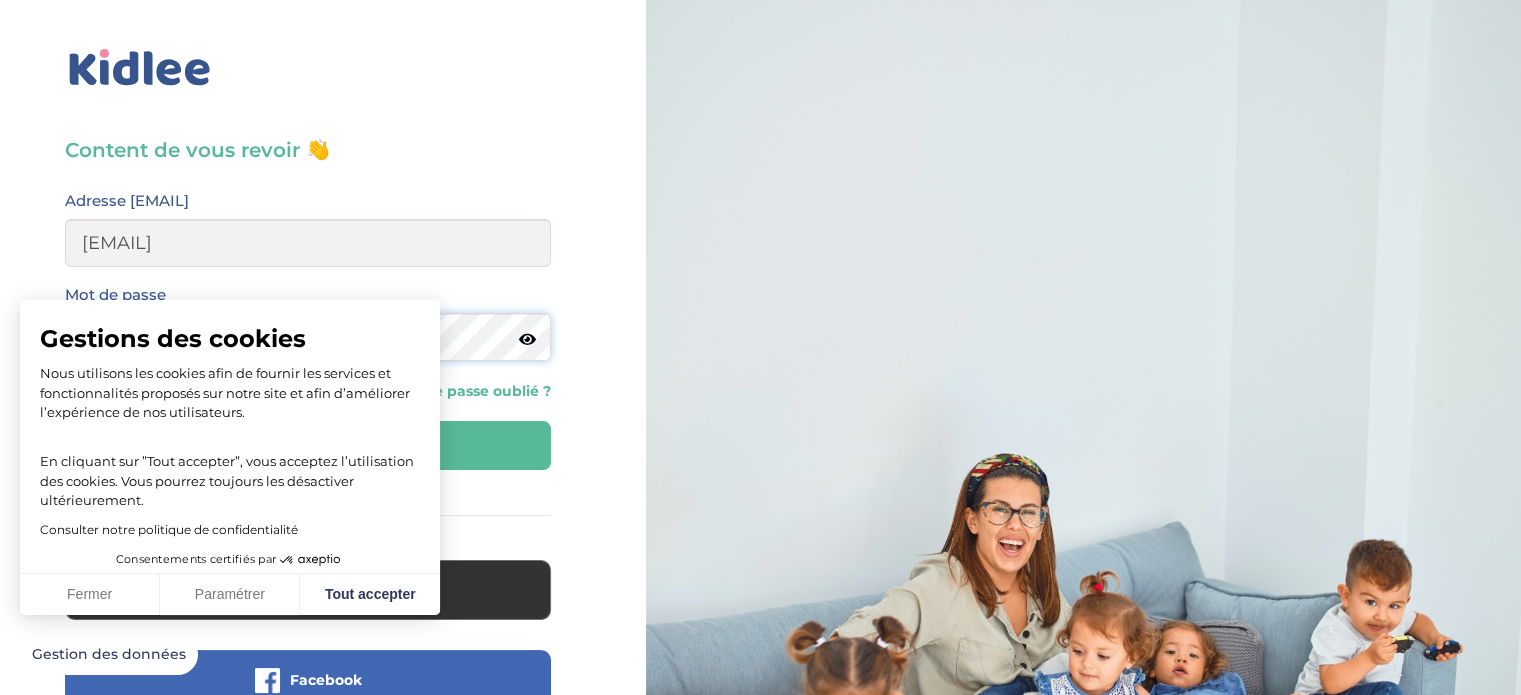 click on "Se connecter" at bounding box center (308, 445) 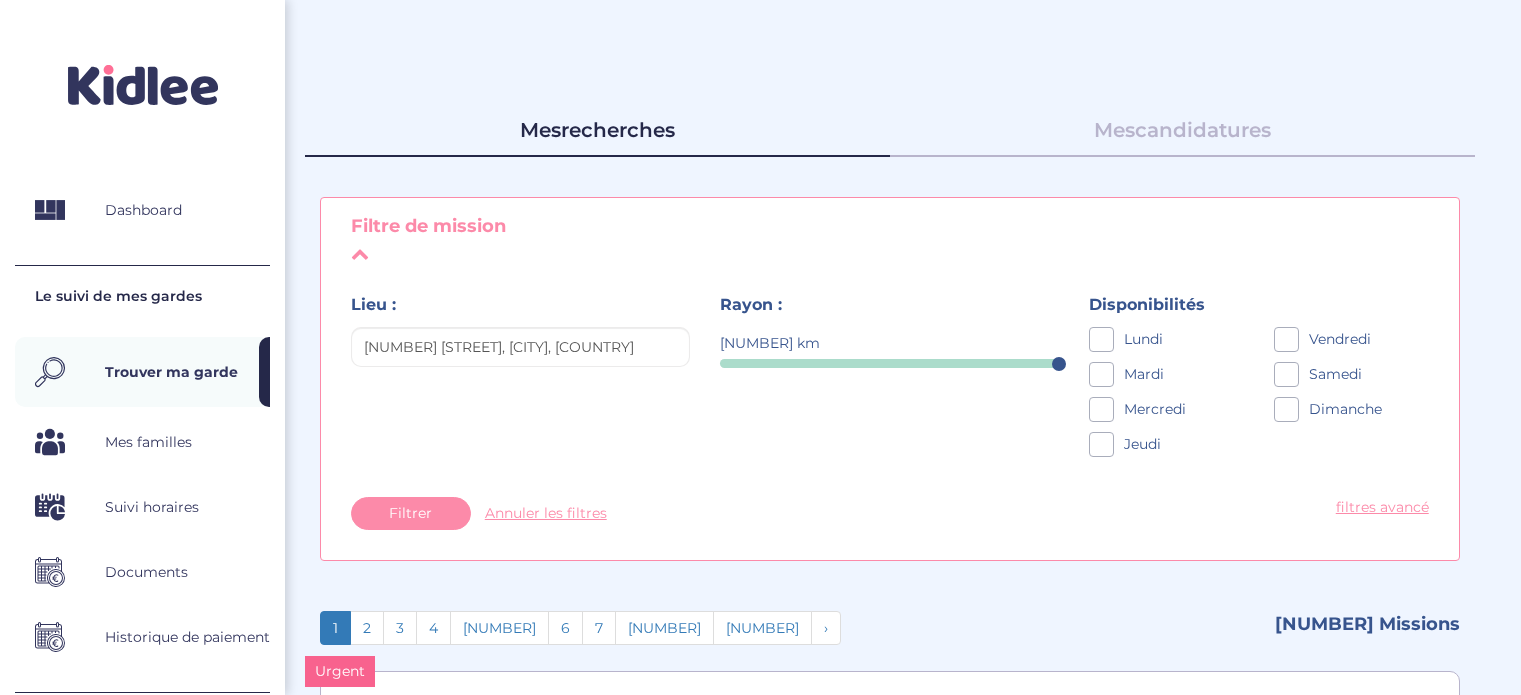 scroll, scrollTop: 0, scrollLeft: 0, axis: both 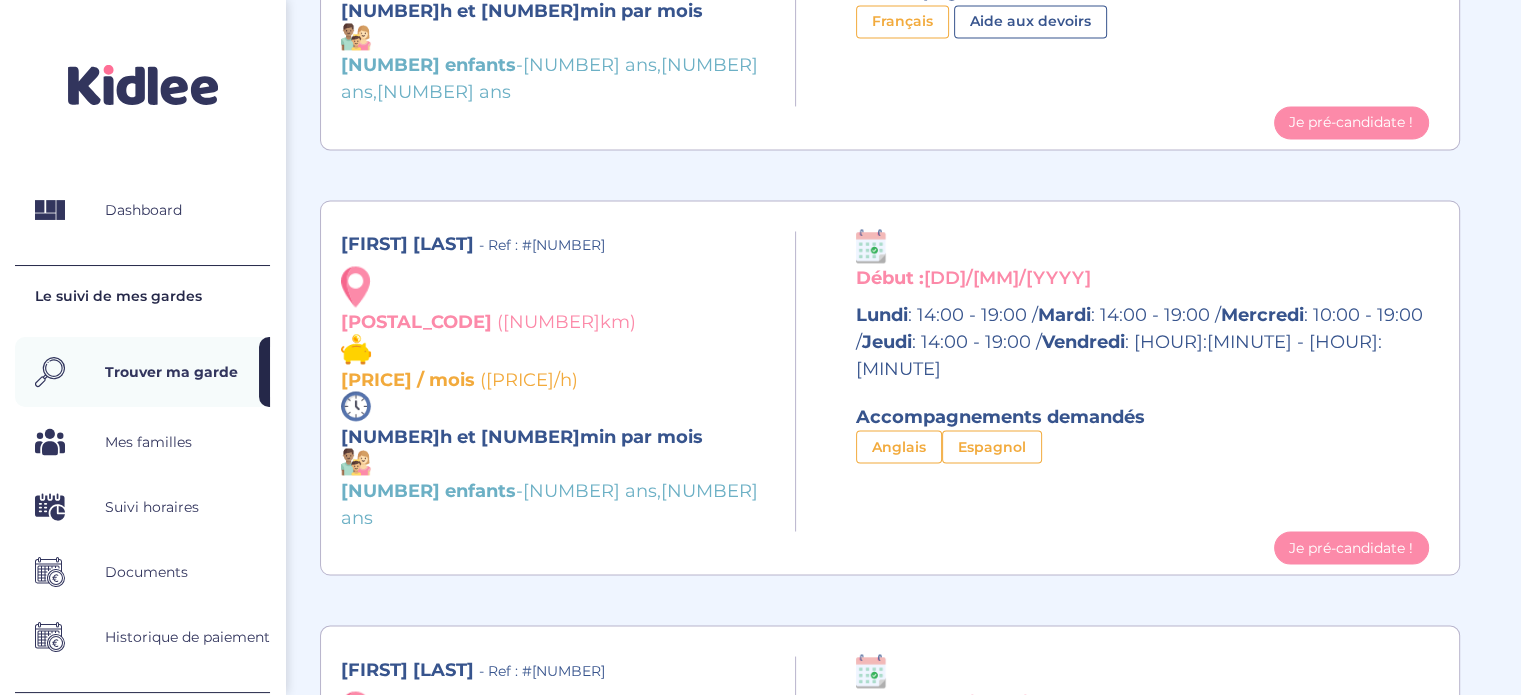 click on "[NUMBER] enfants - [NUMBER] ans, [NUMBER] ans" at bounding box center [560, 490] 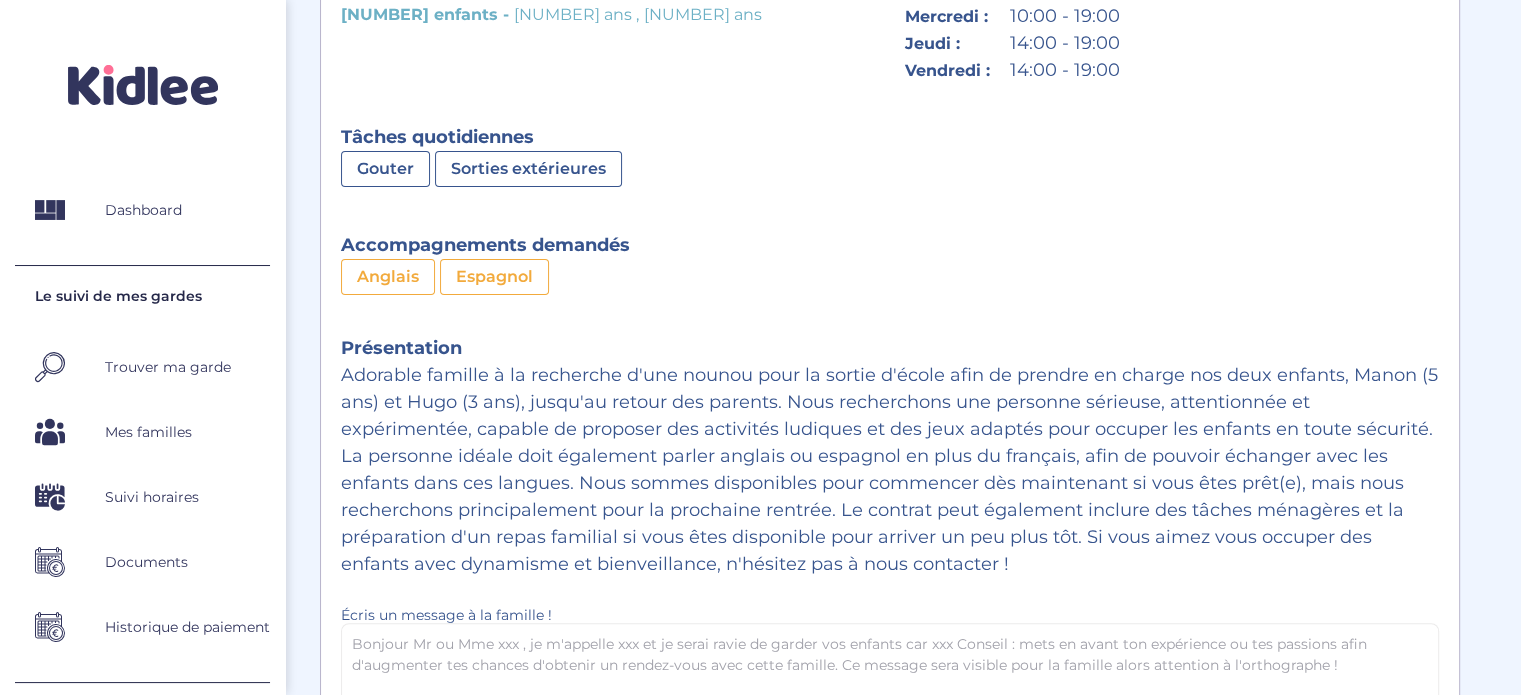 scroll, scrollTop: 0, scrollLeft: 0, axis: both 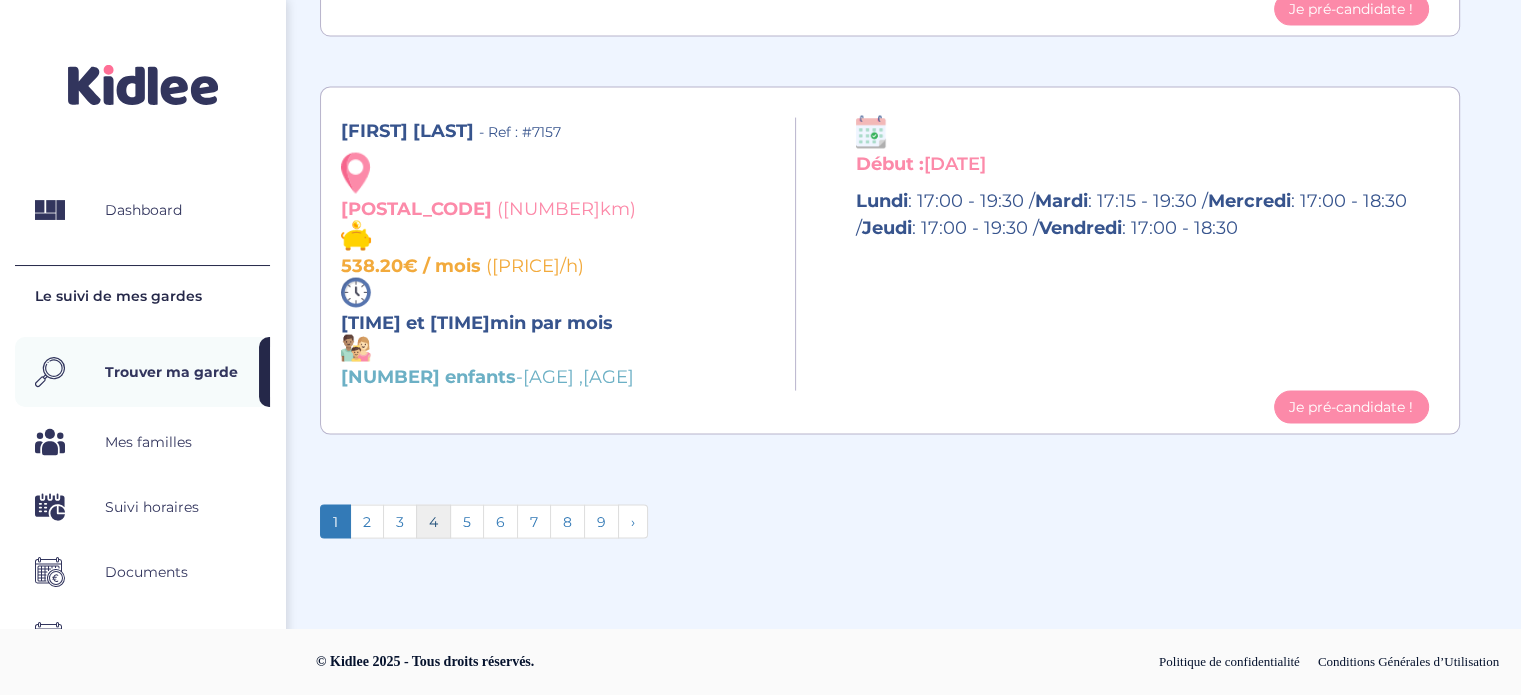 click on "4" at bounding box center (335, 522) 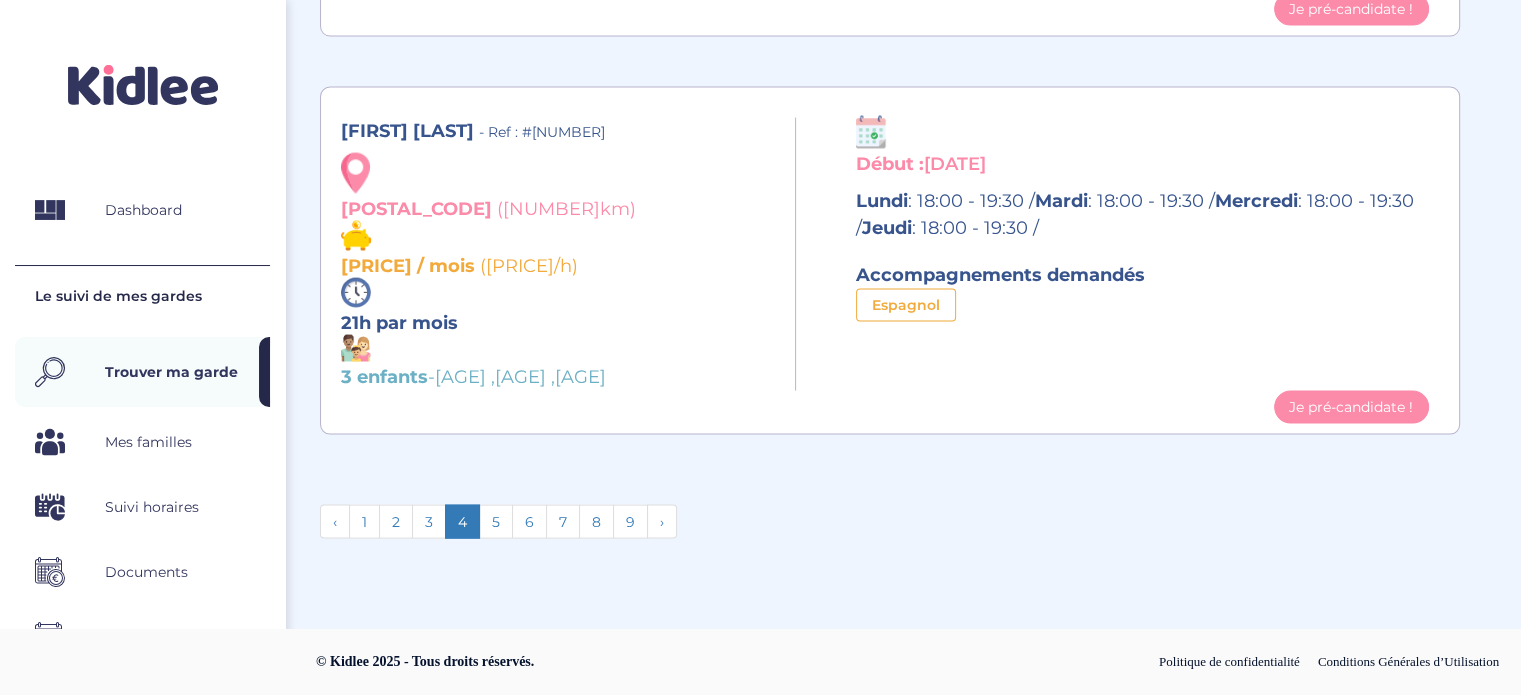 click on "4" at bounding box center [462, 522] 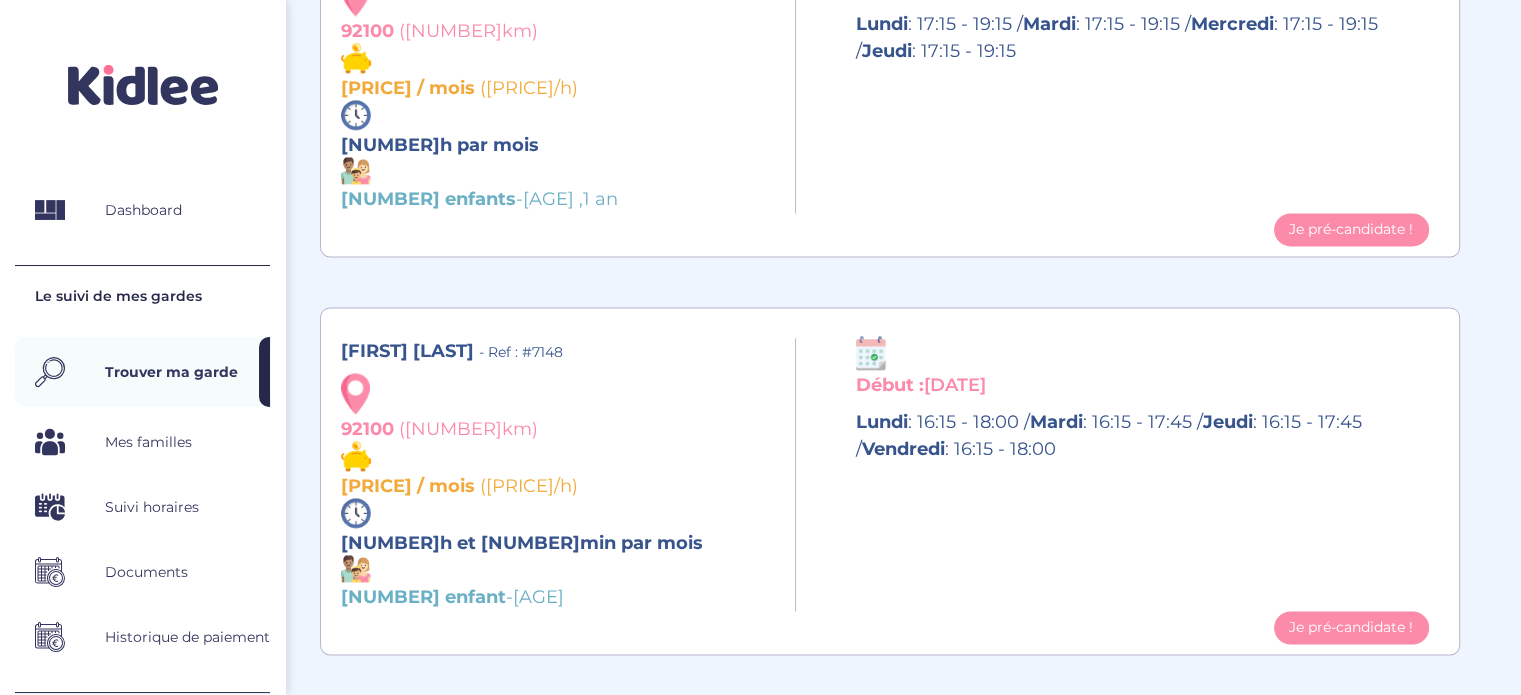 scroll, scrollTop: 3152, scrollLeft: 0, axis: vertical 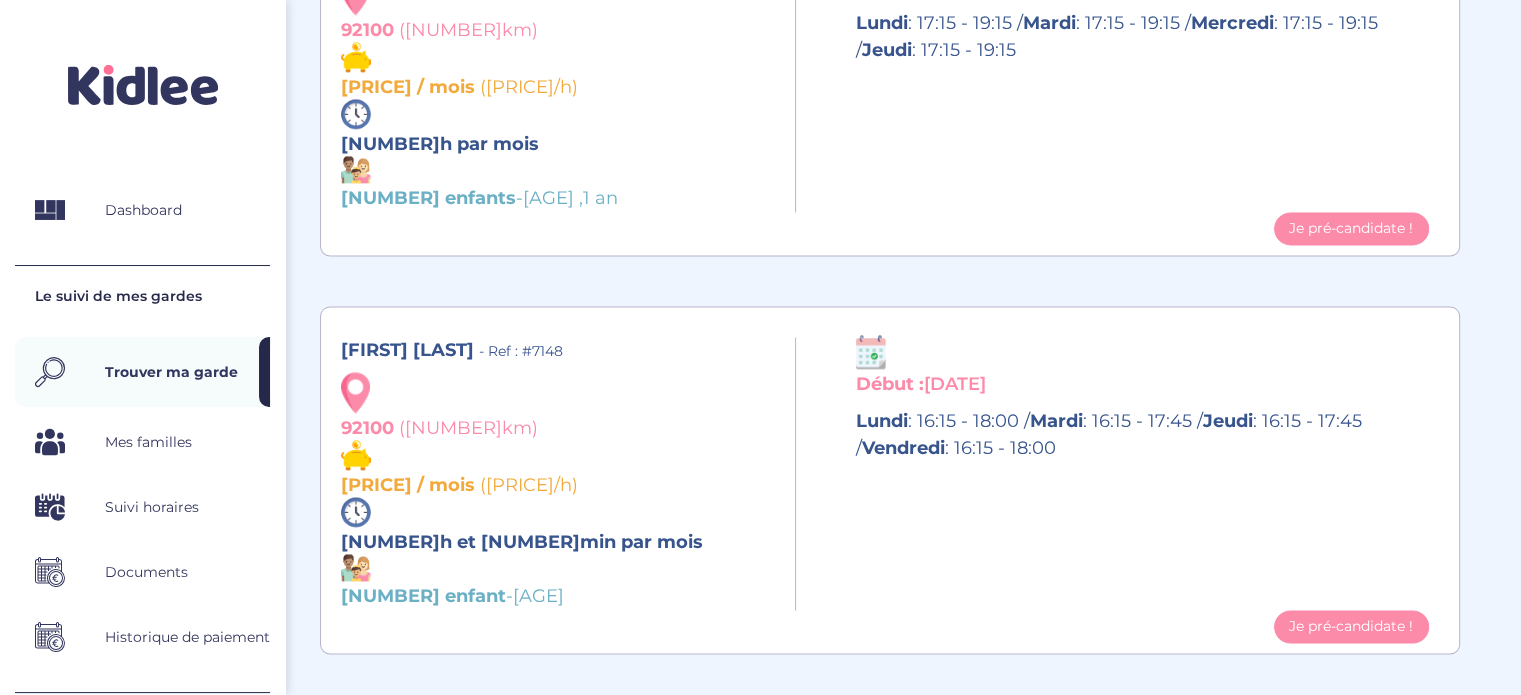 click on "92100
(12km)" at bounding box center [560, 408] 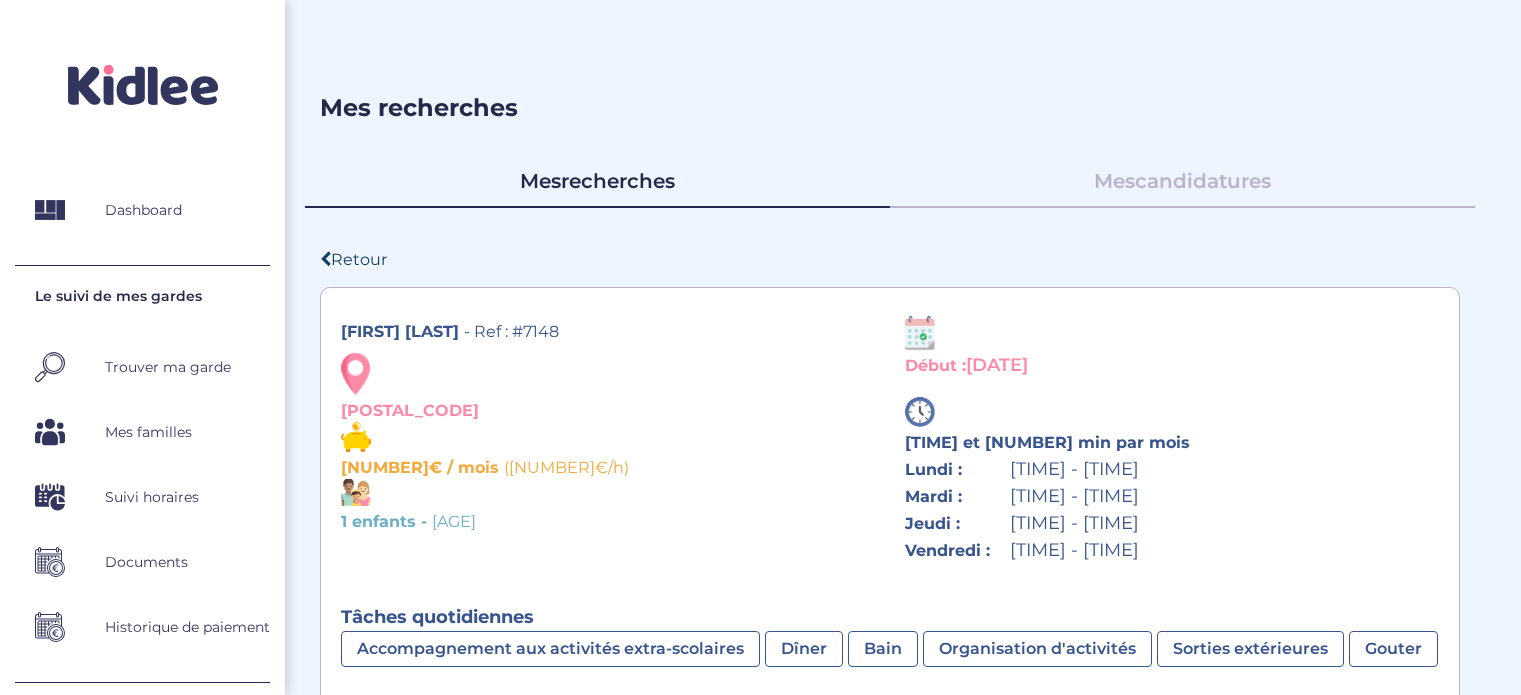 scroll, scrollTop: 488, scrollLeft: 0, axis: vertical 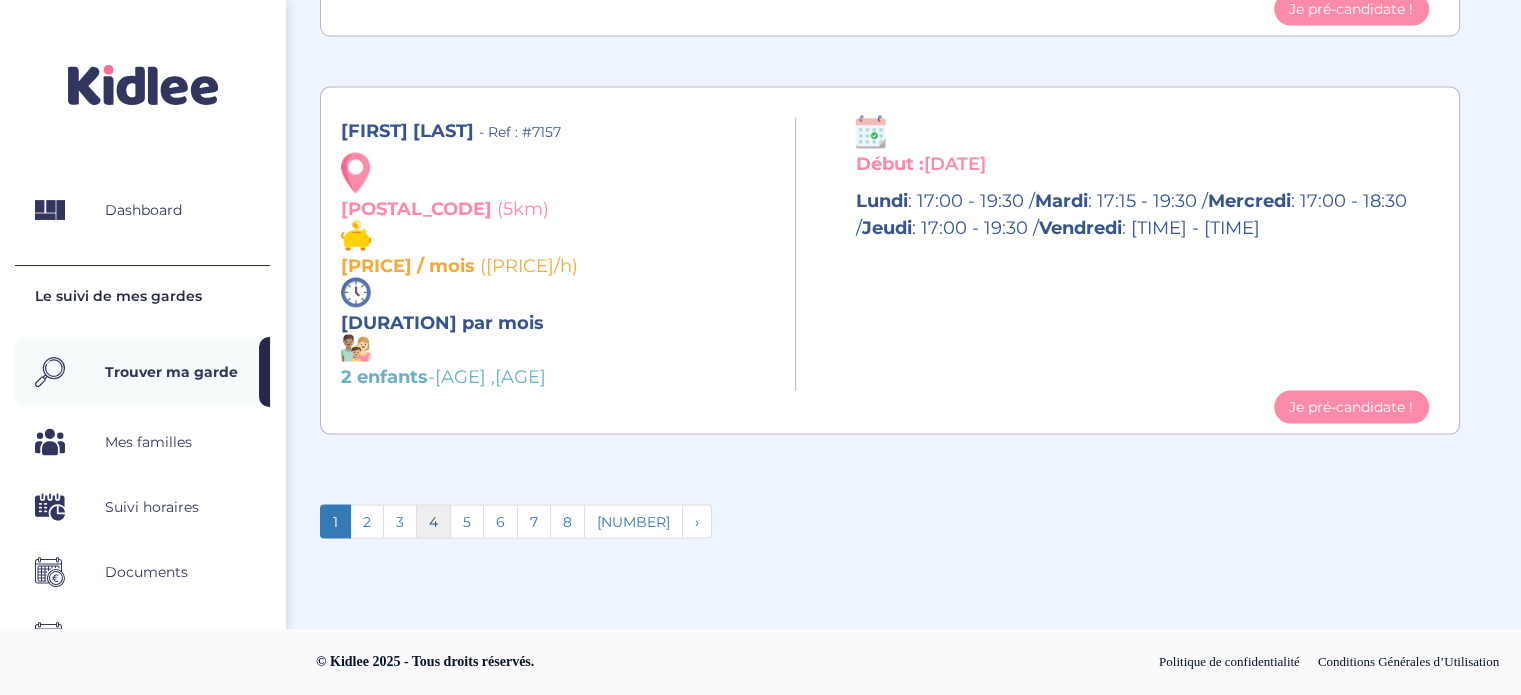 click on "4" at bounding box center (335, 522) 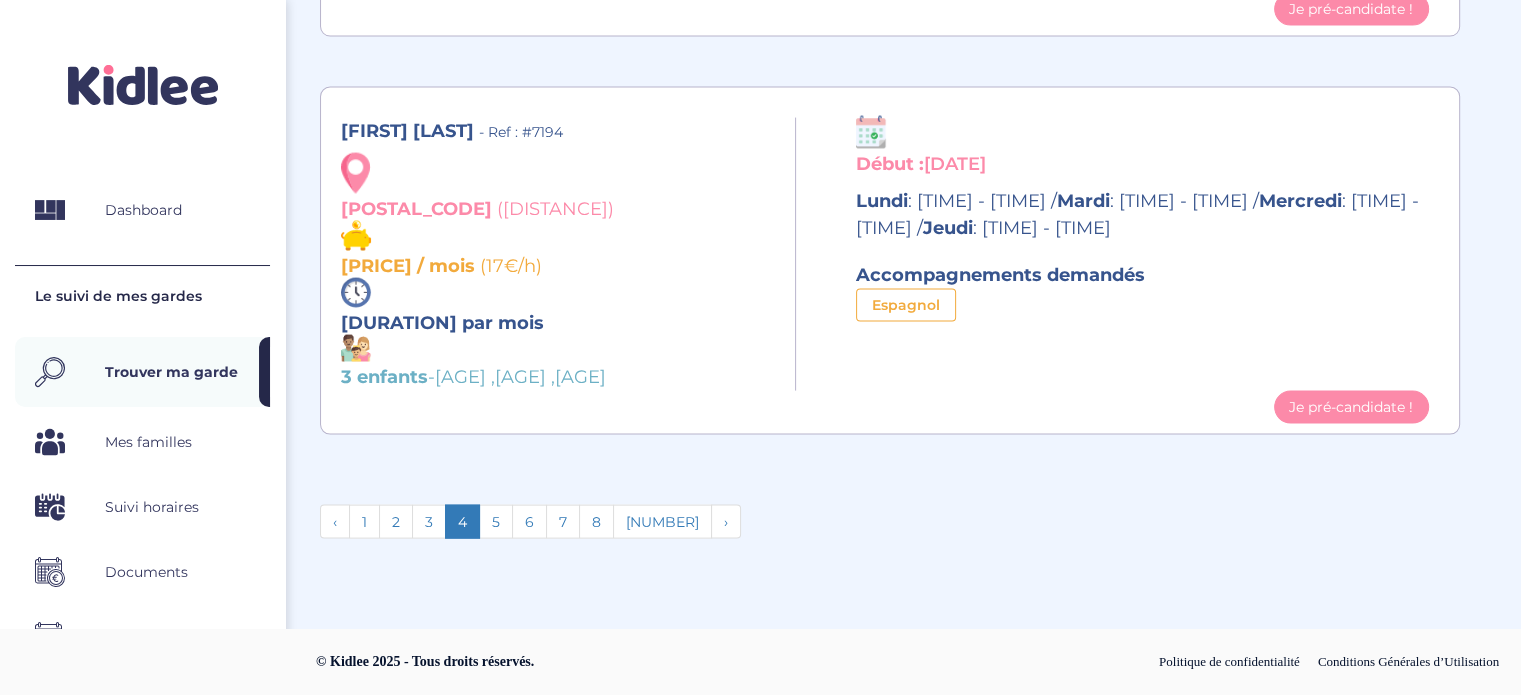 scroll, scrollTop: 4285, scrollLeft: 0, axis: vertical 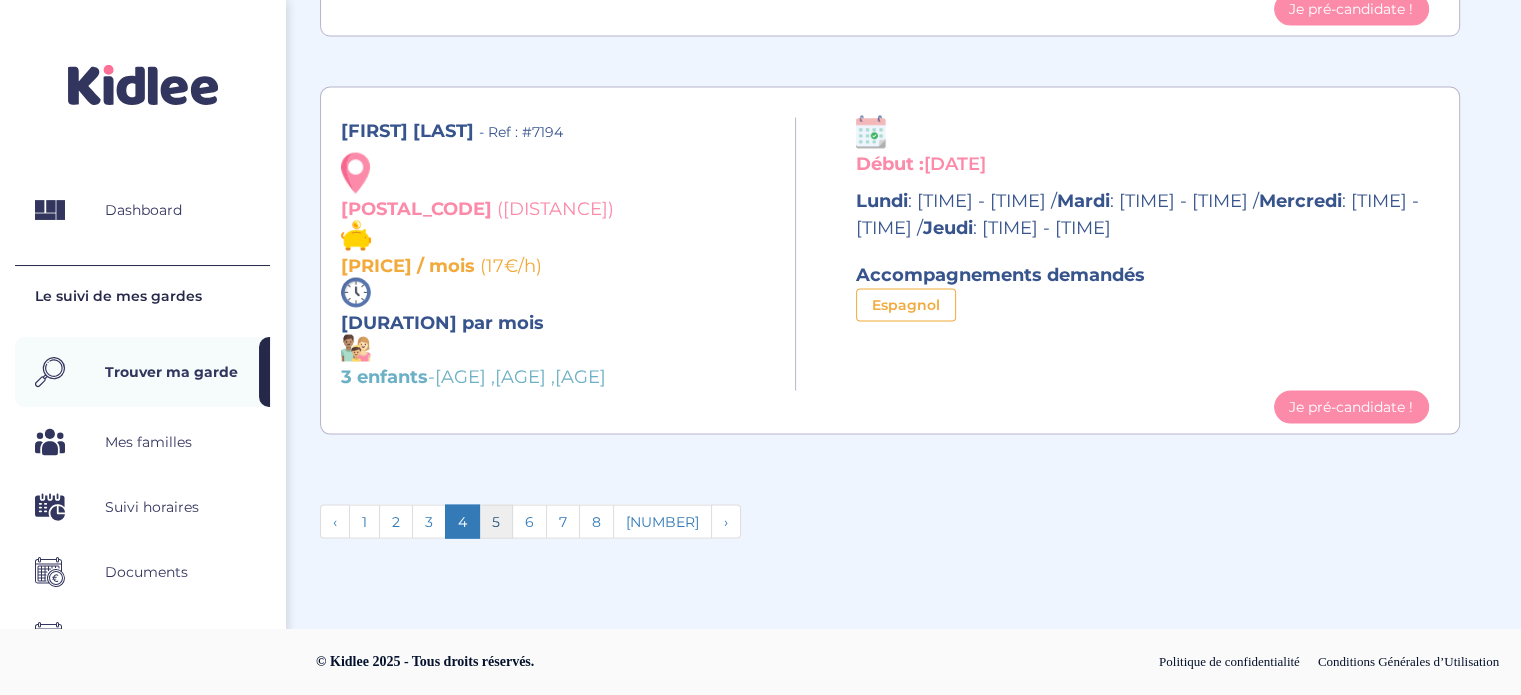 click on "5" at bounding box center (335, 522) 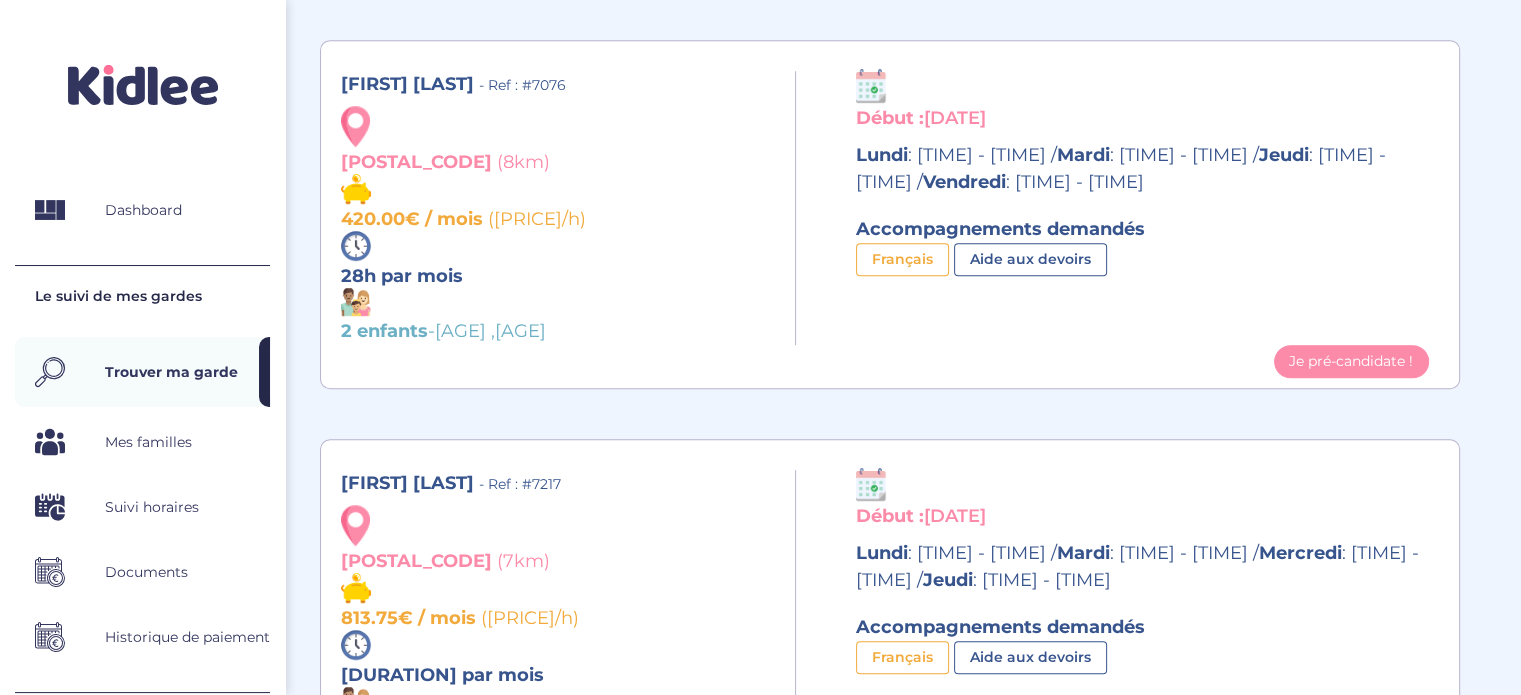 scroll, scrollTop: 1635, scrollLeft: 0, axis: vertical 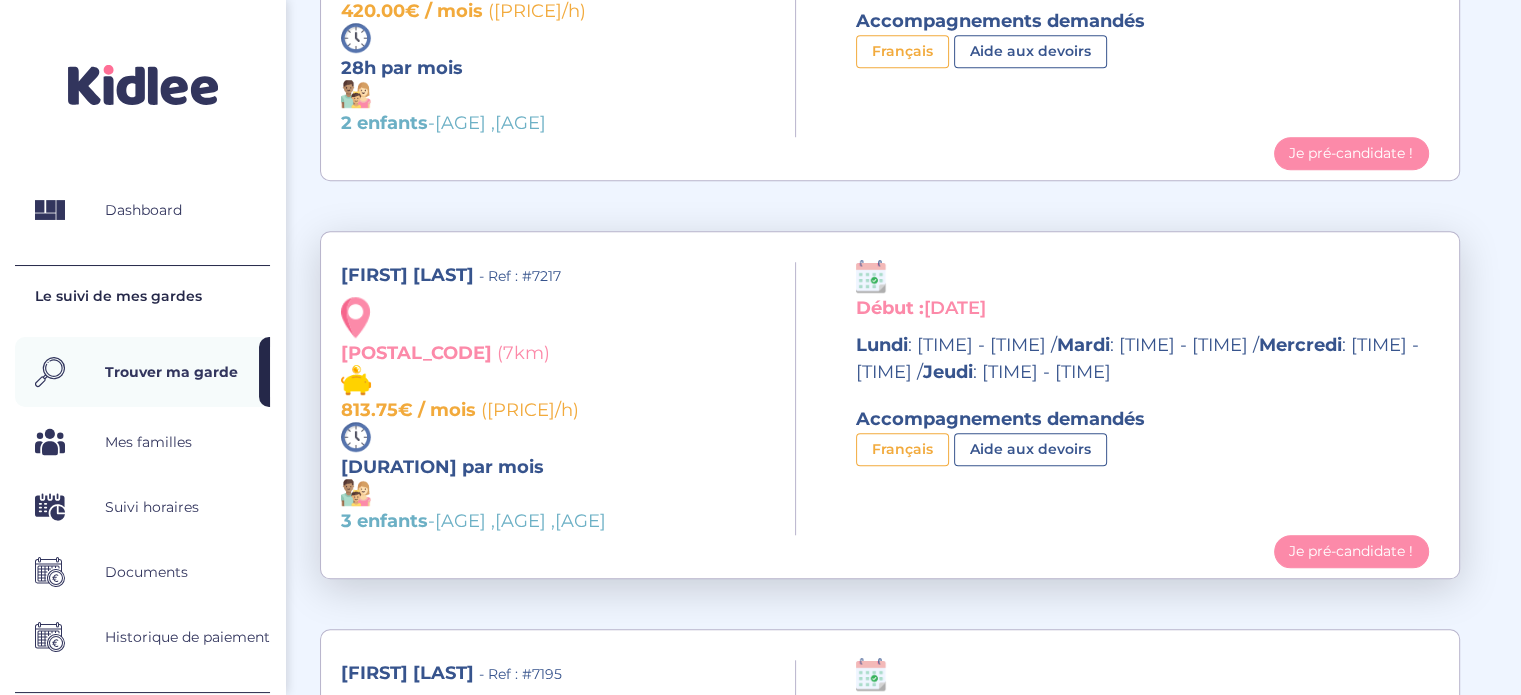 click on "Début :
[DATE]
[DAY]
:
[TIME]
-
[TIME]
/
[DAY]
:
[TIME]
-
[TIME]
/
[DAY]
:
[TIME]
-
[TIME]
/
Accompagnements demandés [LANGUAGE]
Aide aux devoirs" at bounding box center [1125, 368] 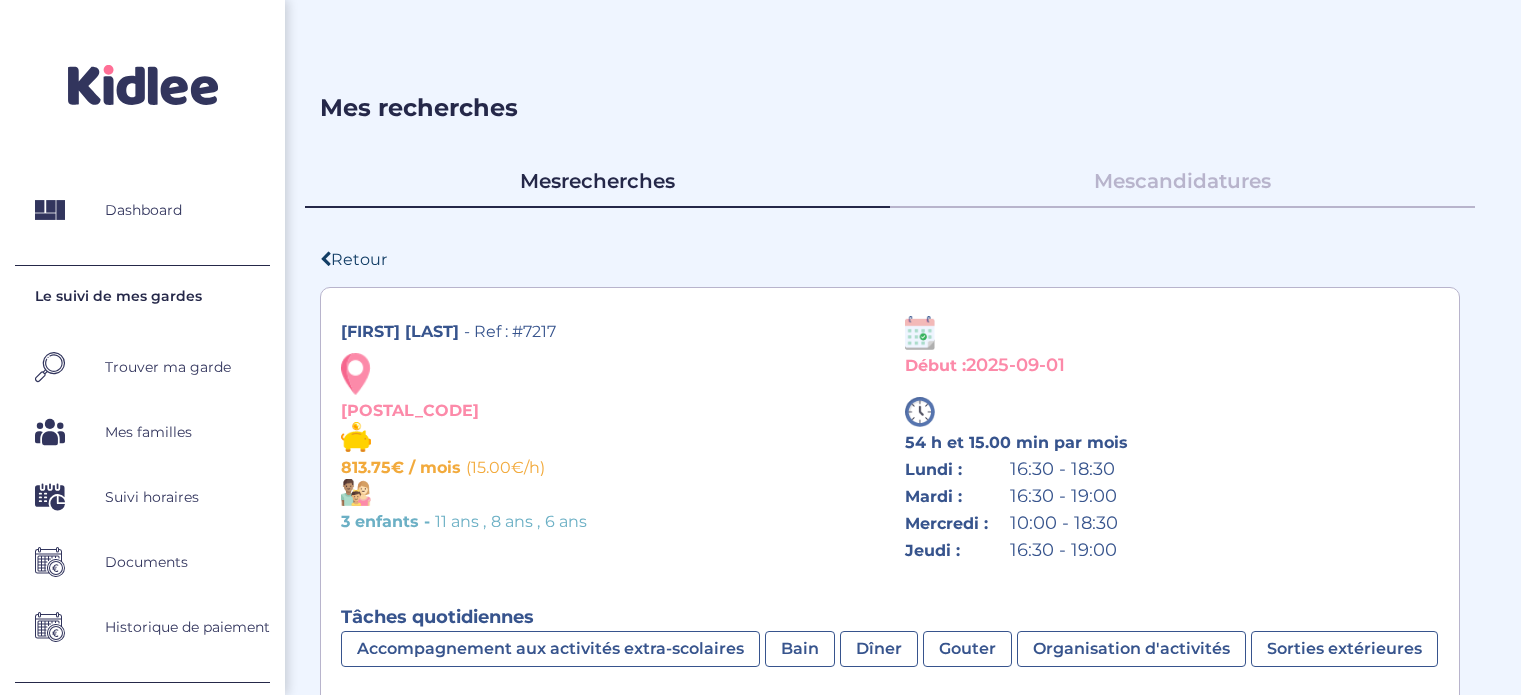 scroll, scrollTop: 488, scrollLeft: 0, axis: vertical 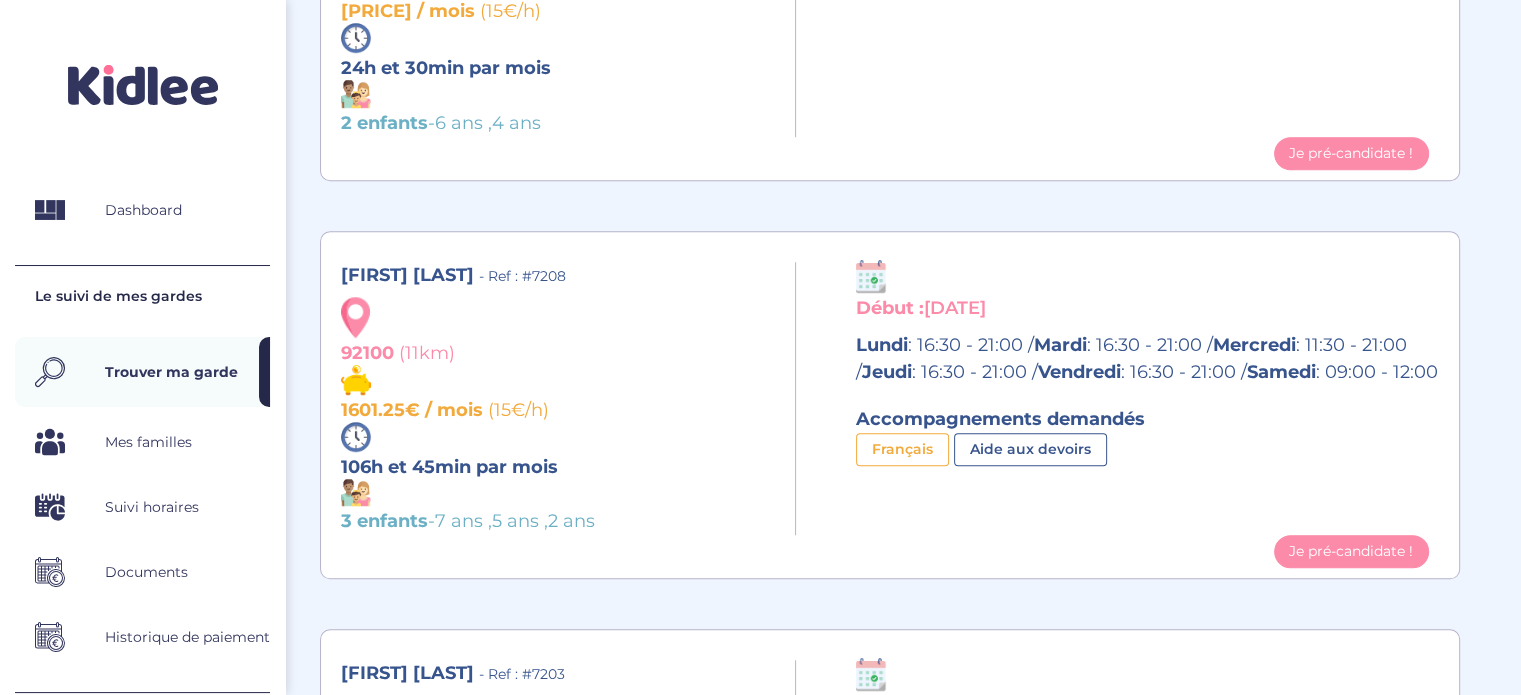 click on "Je pré-candidate !" at bounding box center (890, 153) 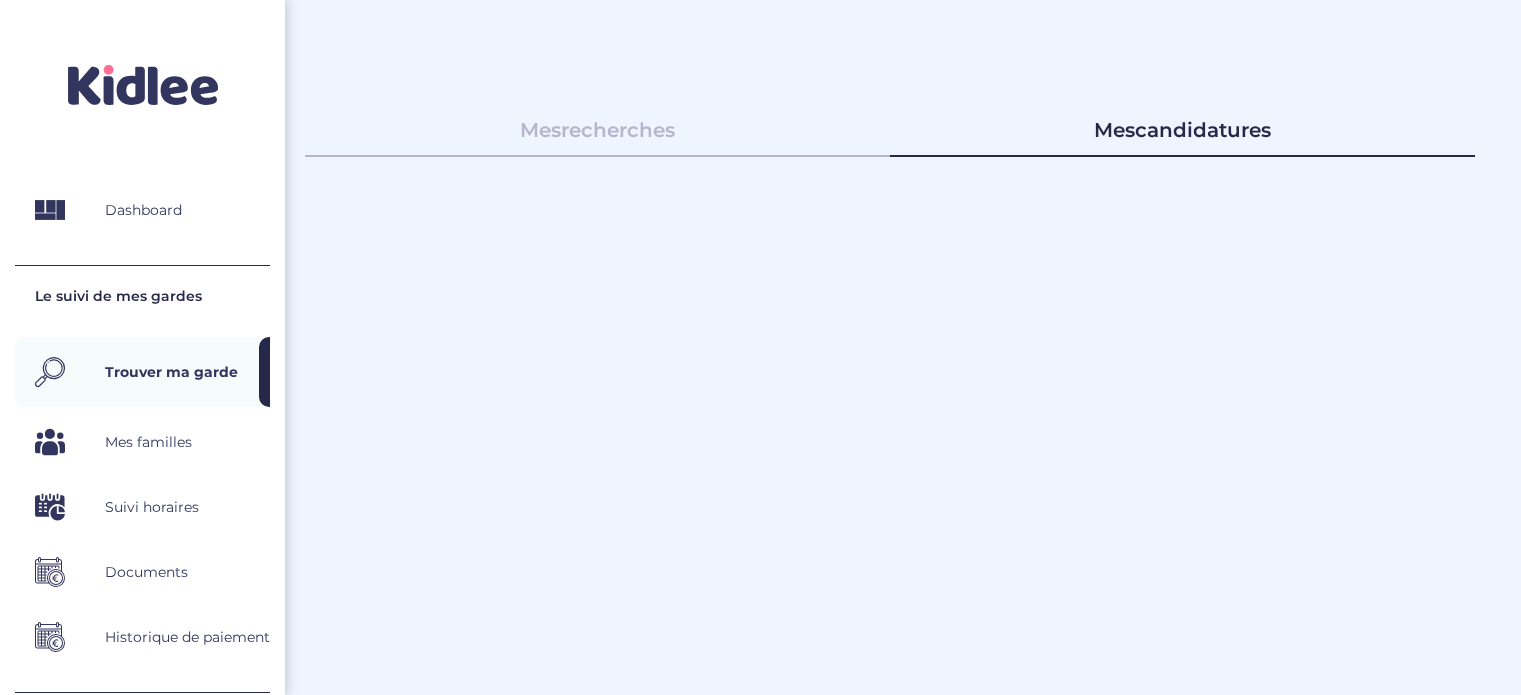 scroll, scrollTop: 0, scrollLeft: 0, axis: both 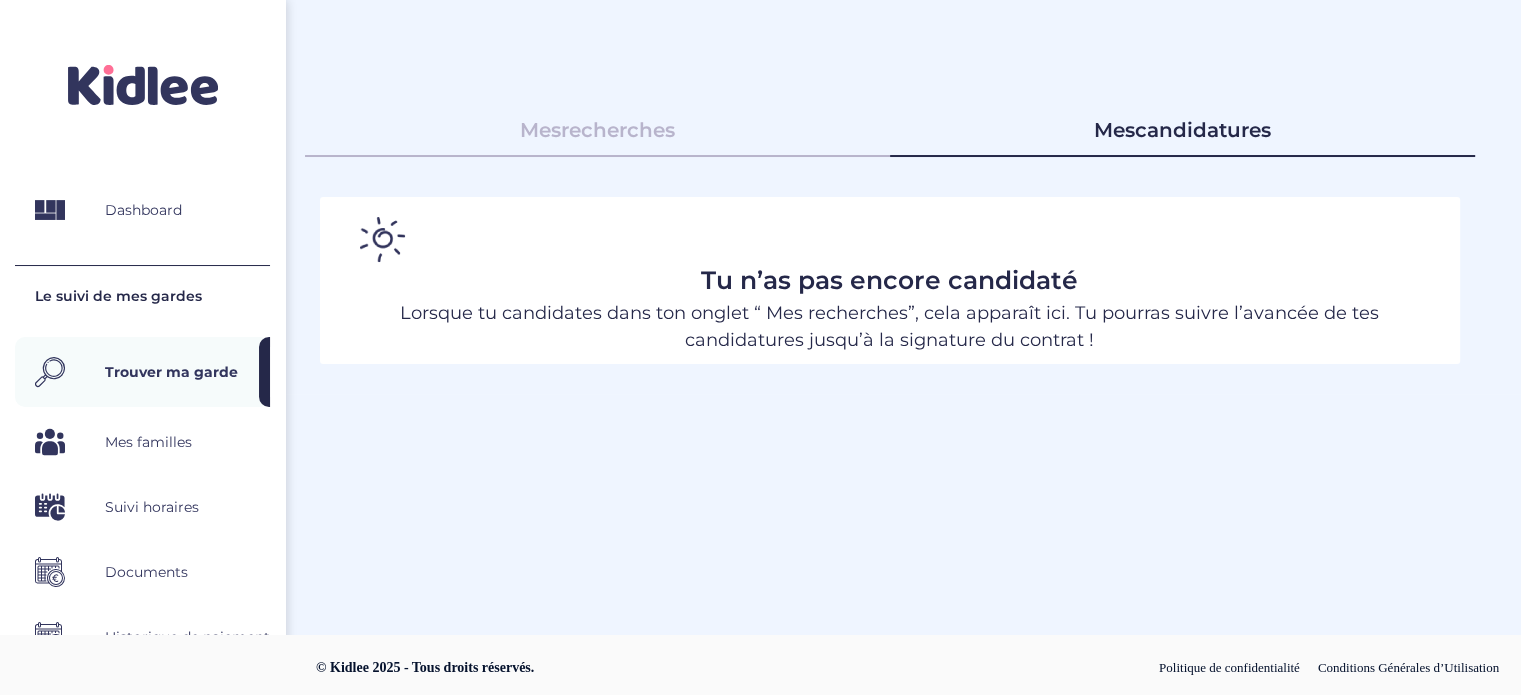 click on "Suivi horaires" at bounding box center [152, 507] 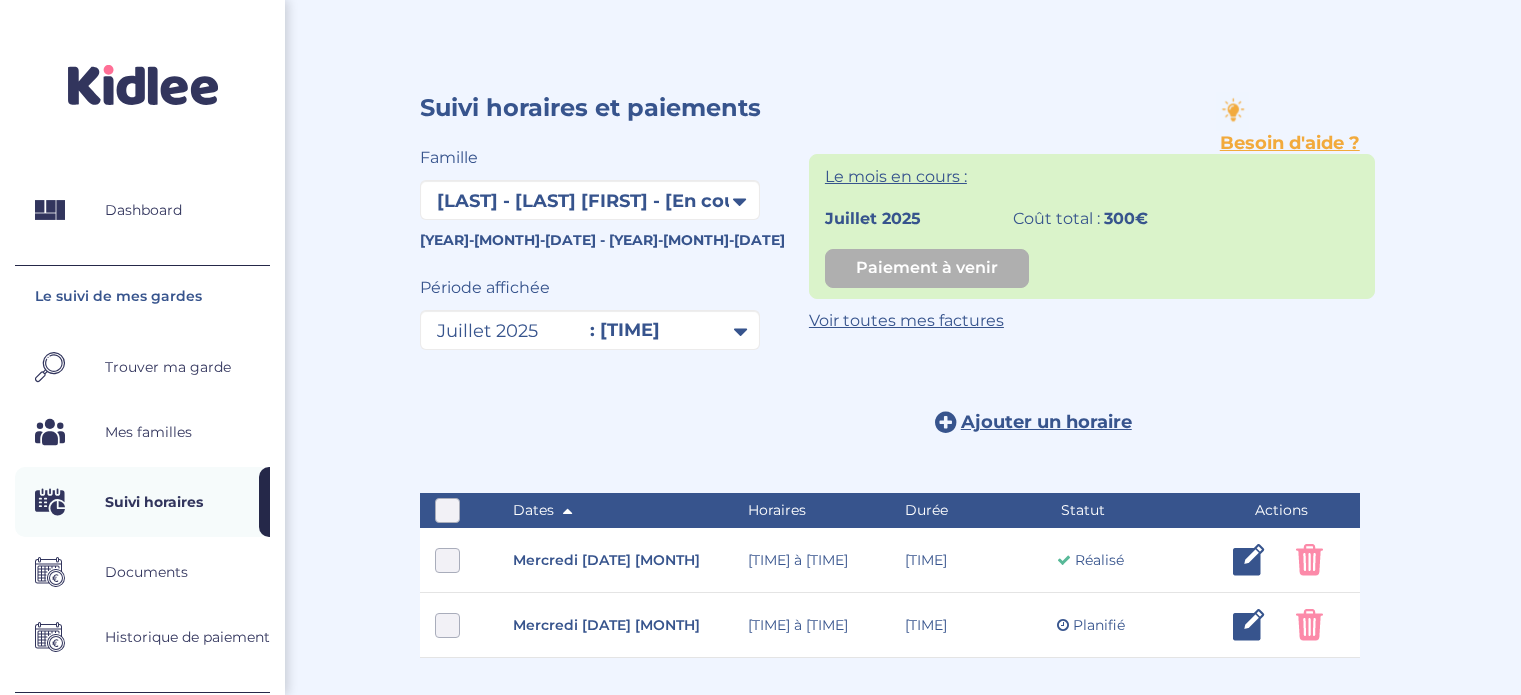 scroll, scrollTop: 0, scrollLeft: 0, axis: both 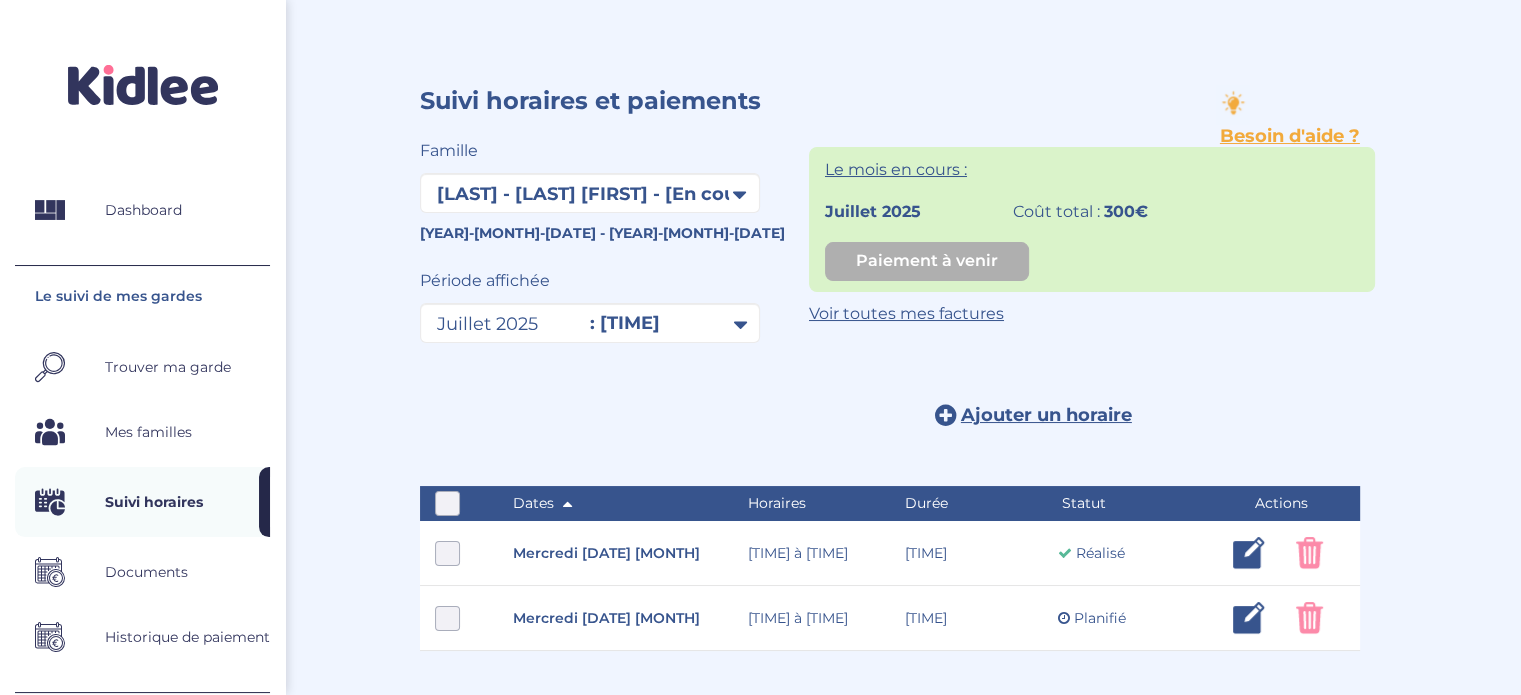 click on ": 20 heures" at bounding box center (625, 323) 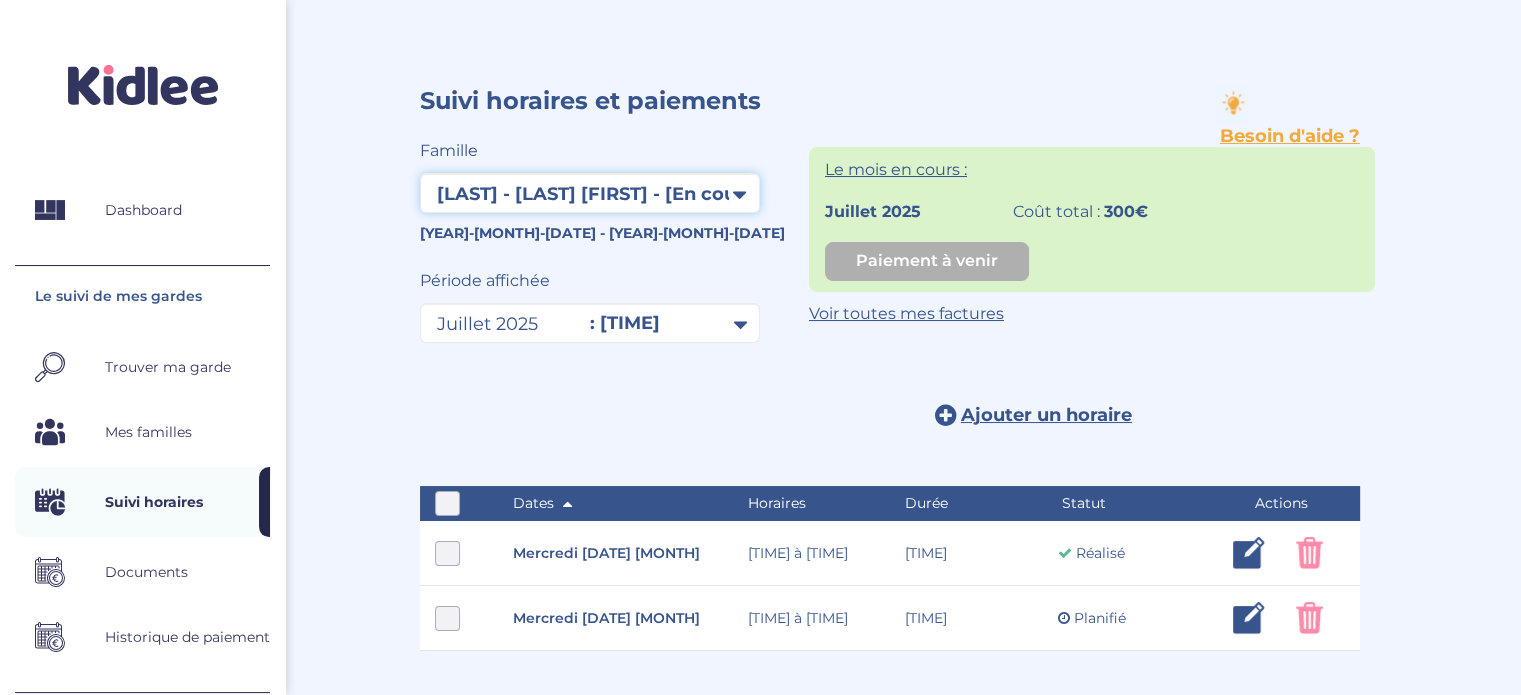 click on "Filtrer par famille
Pogu - Wendling Aurelie - [En cours]
Jacquier Carton  Camille - [Résiliés]
Mottier valérie  - [Résiliés]" at bounding box center [590, 193] 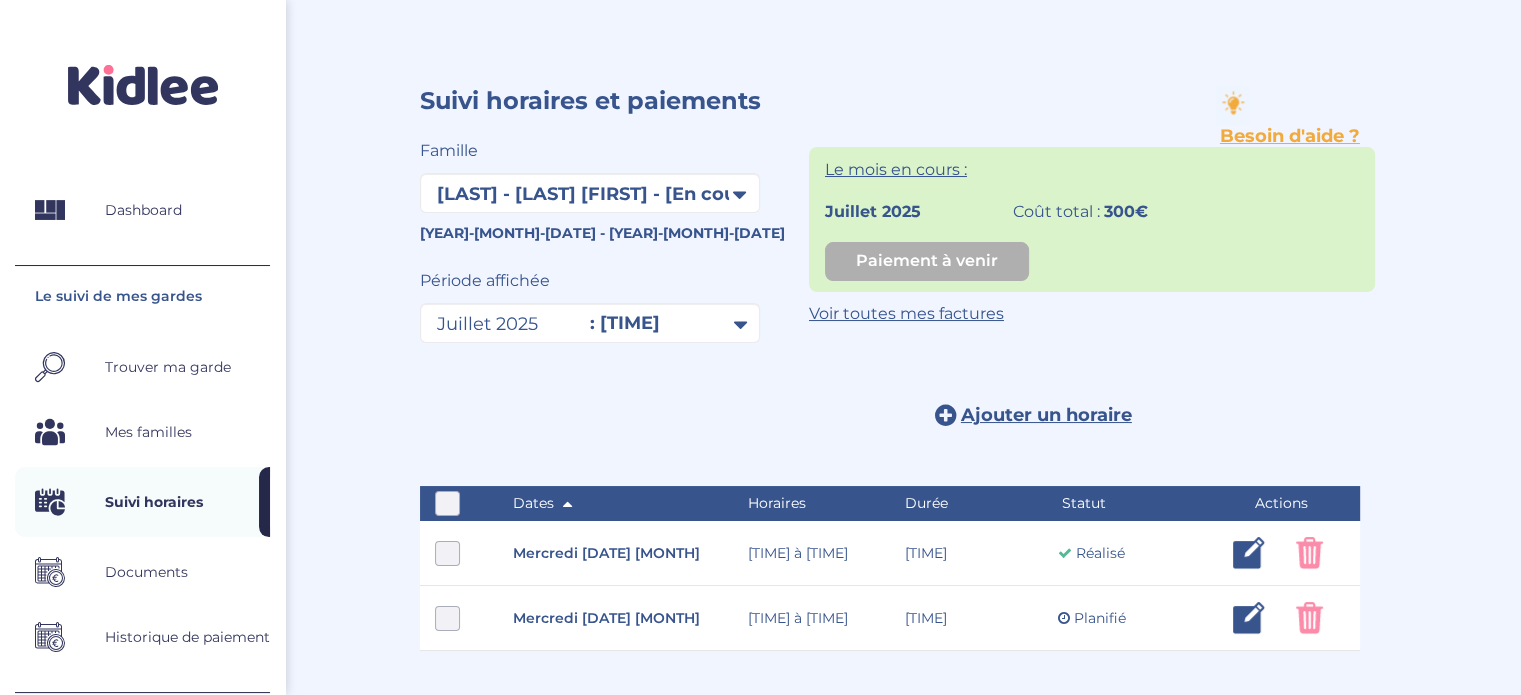click on "Trouver ma garde" at bounding box center [168, 367] 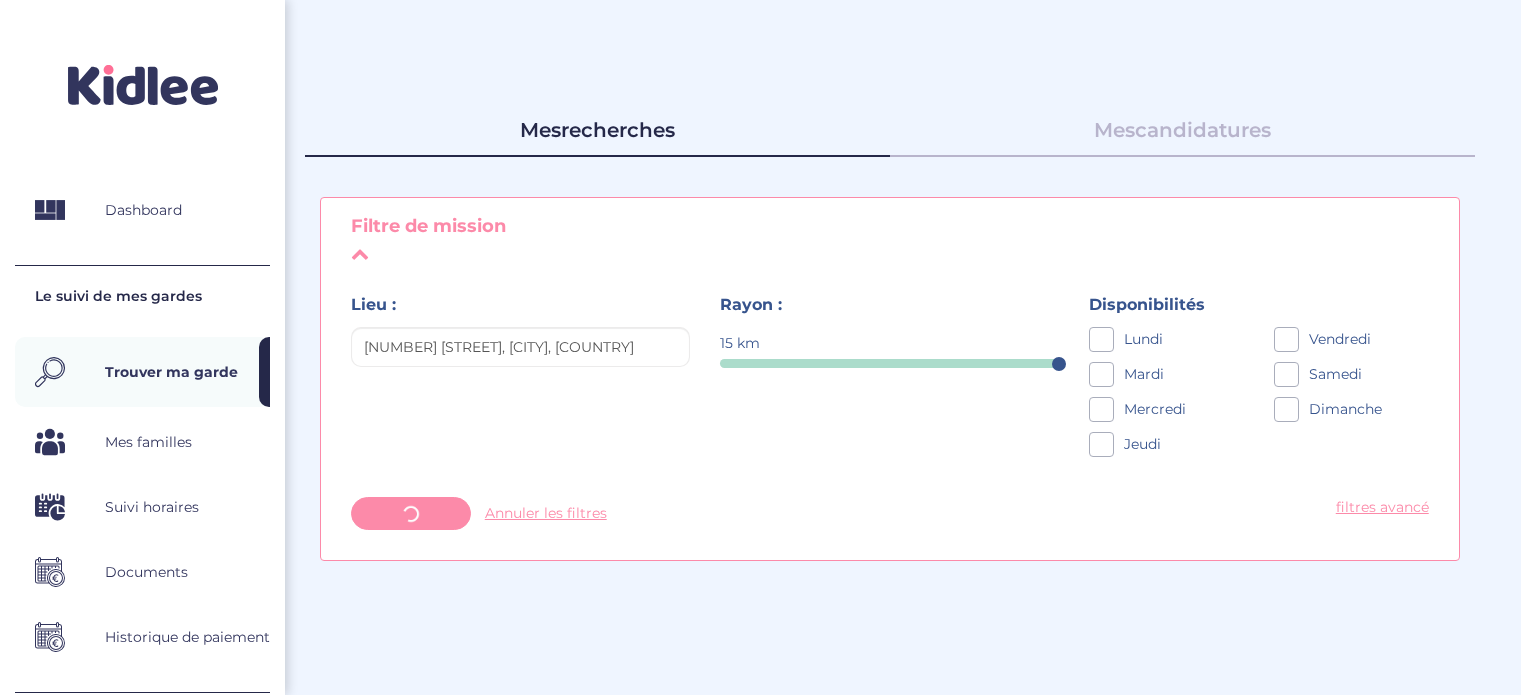 scroll, scrollTop: 0, scrollLeft: 0, axis: both 